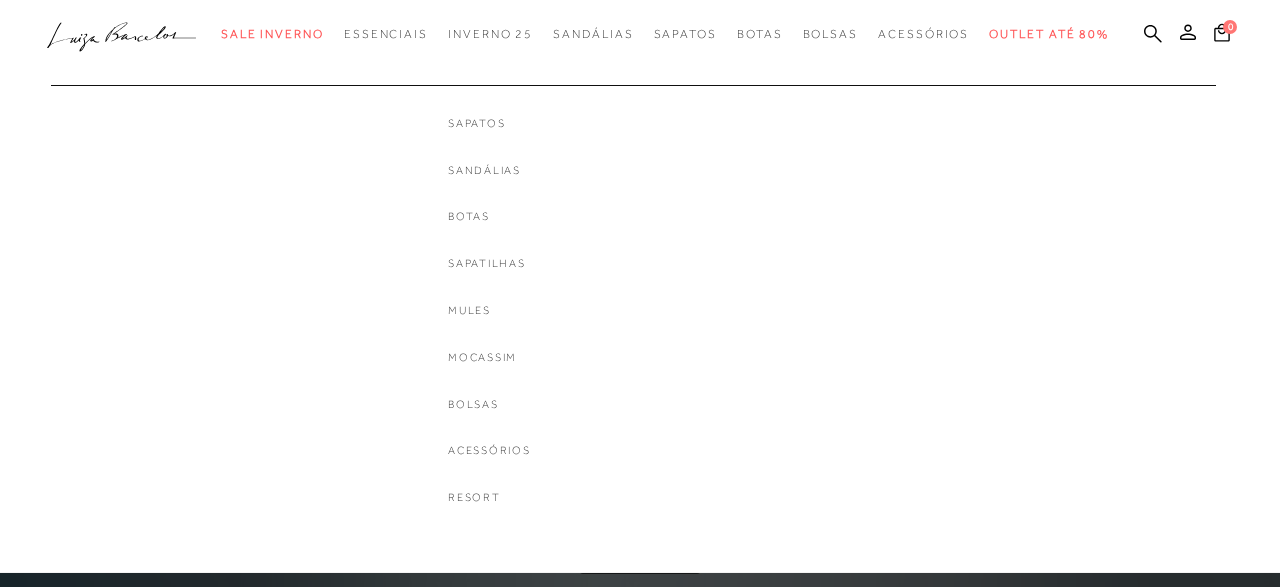 scroll, scrollTop: 0, scrollLeft: 0, axis: both 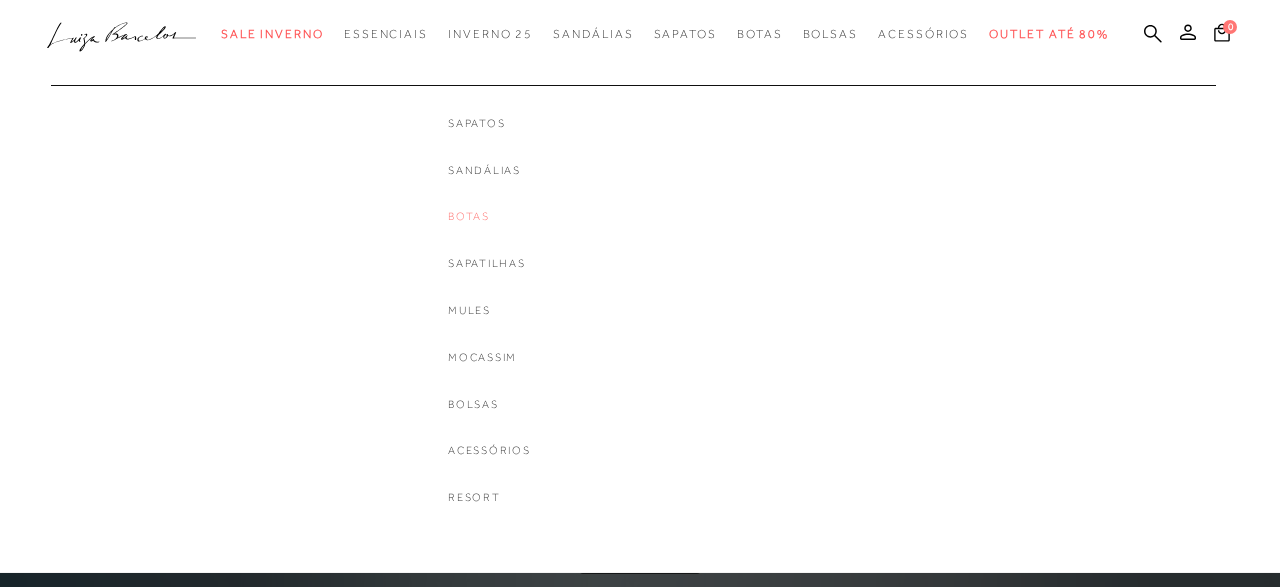 click on "Botas" at bounding box center (489, 216) 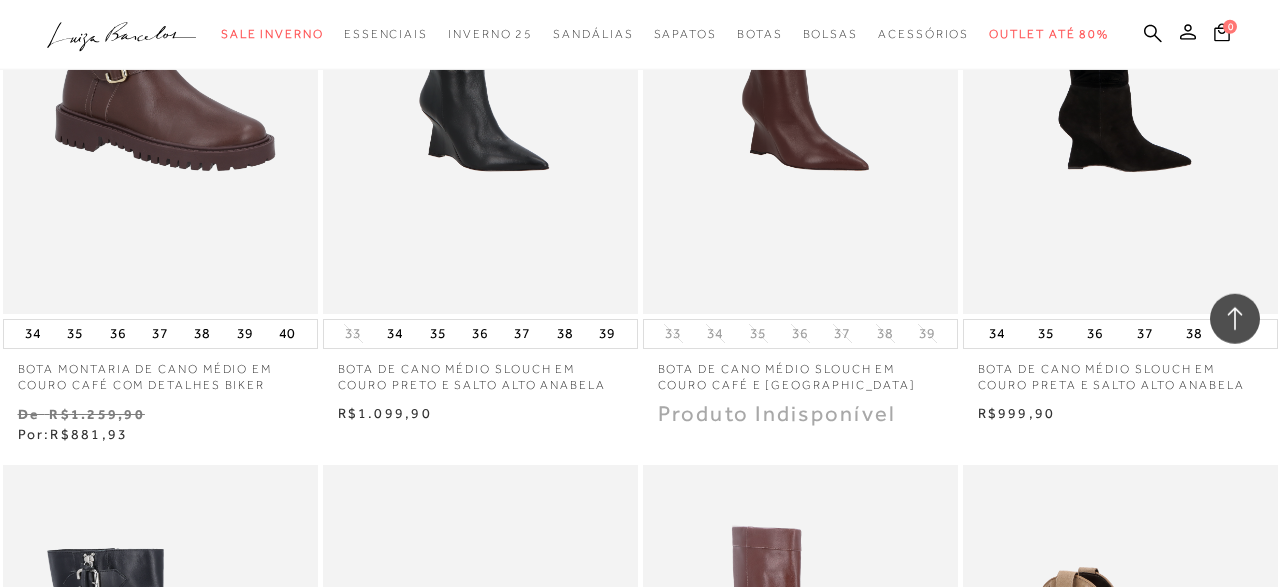 scroll, scrollTop: 2704, scrollLeft: 0, axis: vertical 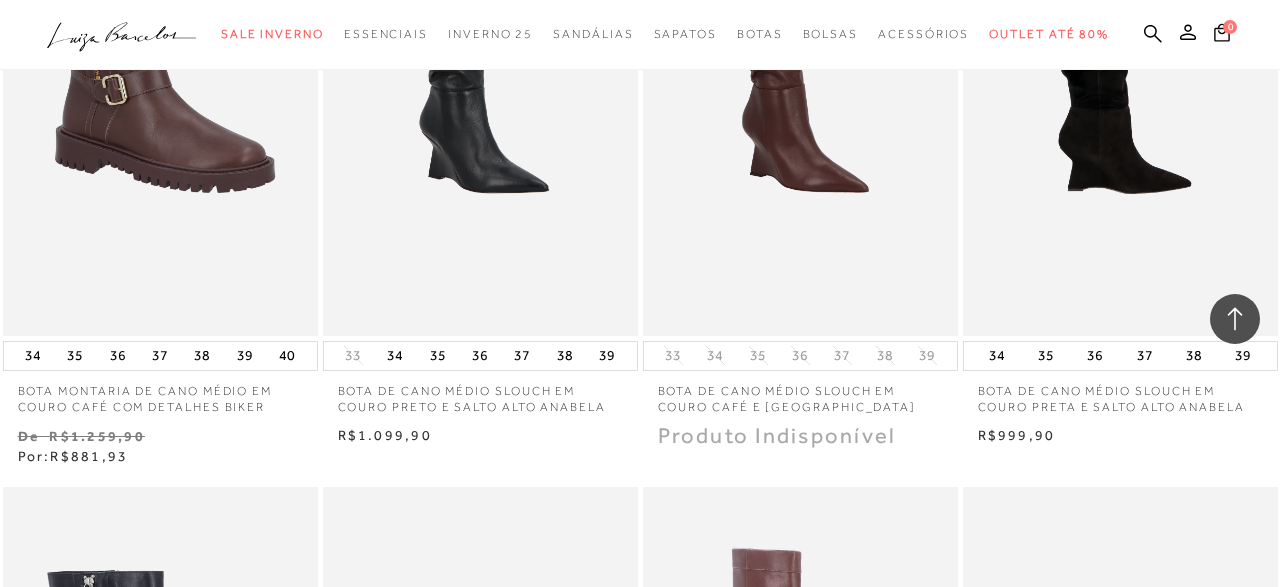click at bounding box center [1121, 99] 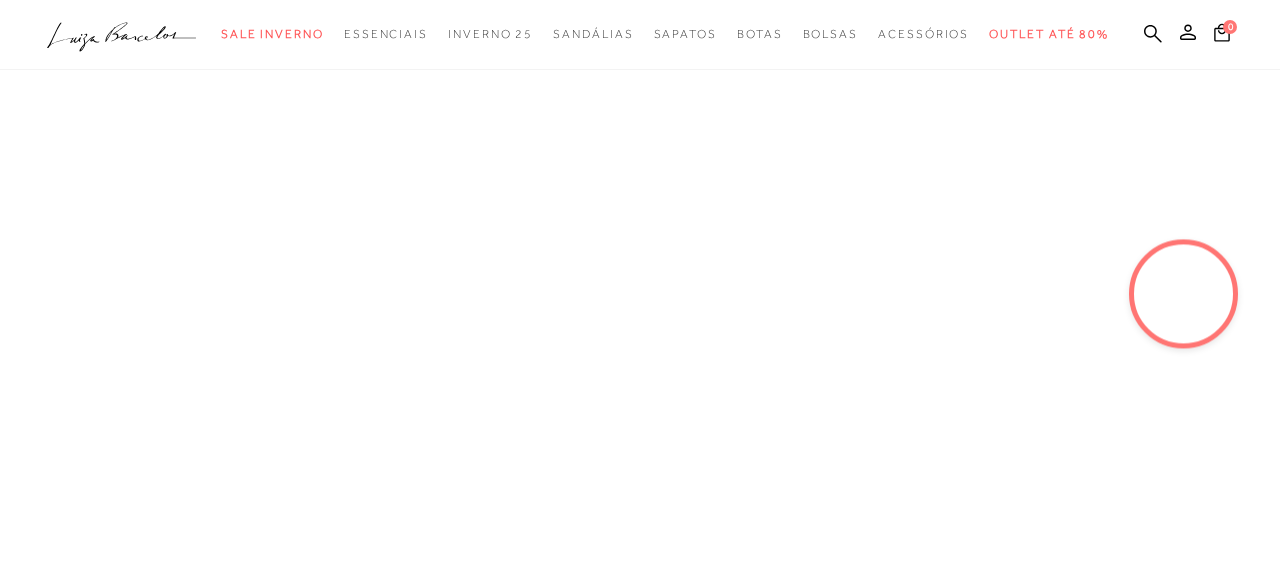 scroll, scrollTop: 0, scrollLeft: 0, axis: both 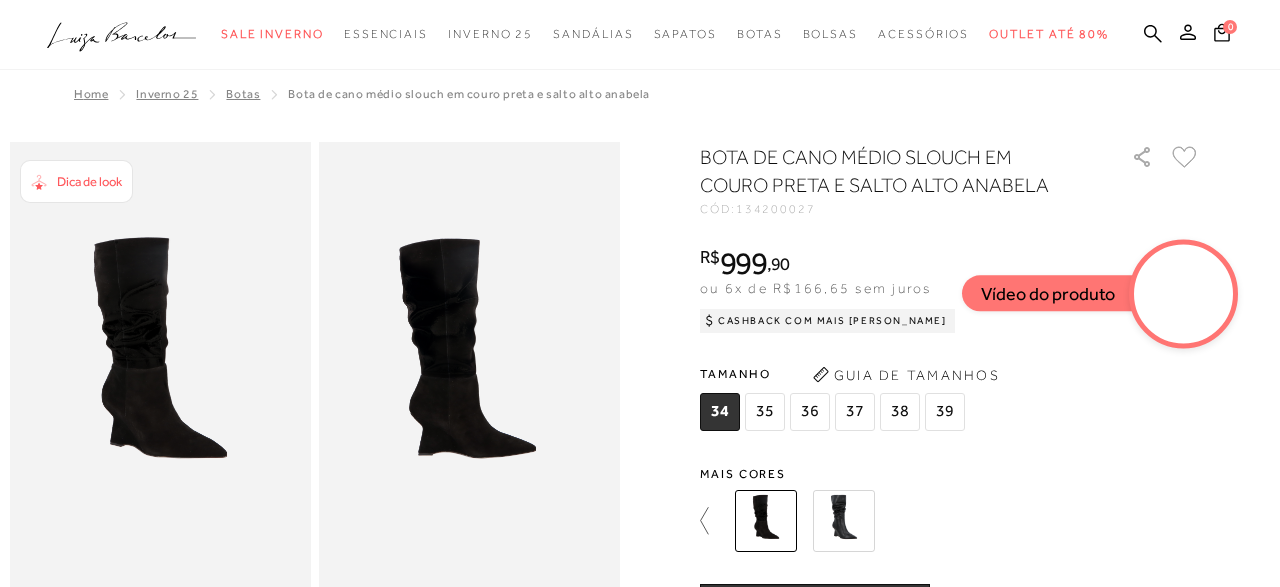 click 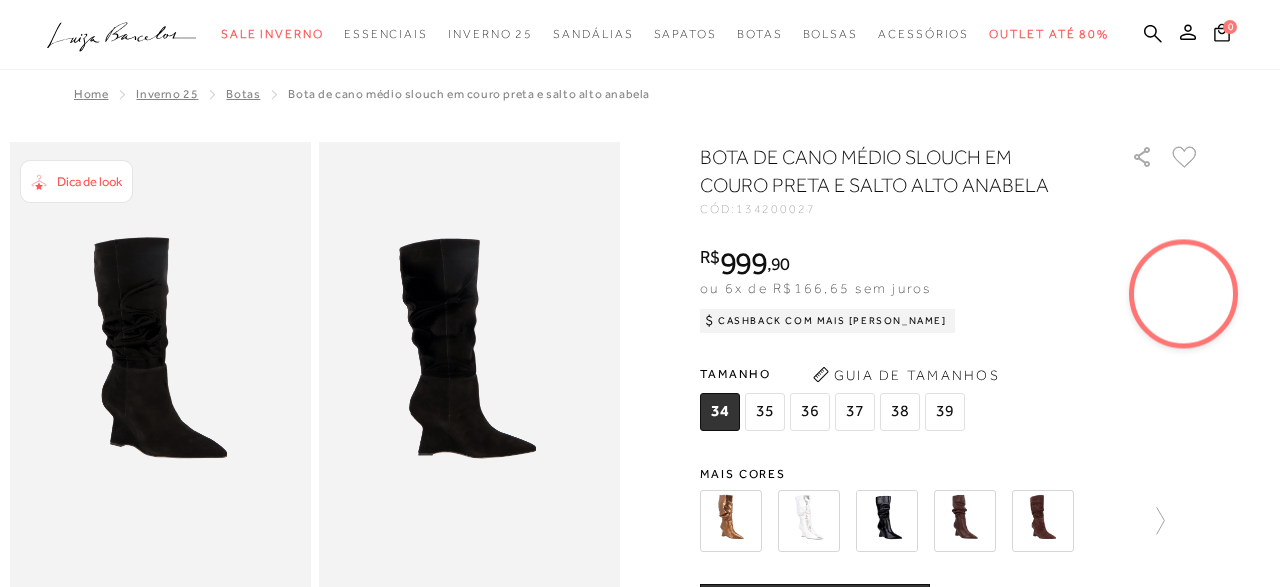 click at bounding box center [1043, 521] 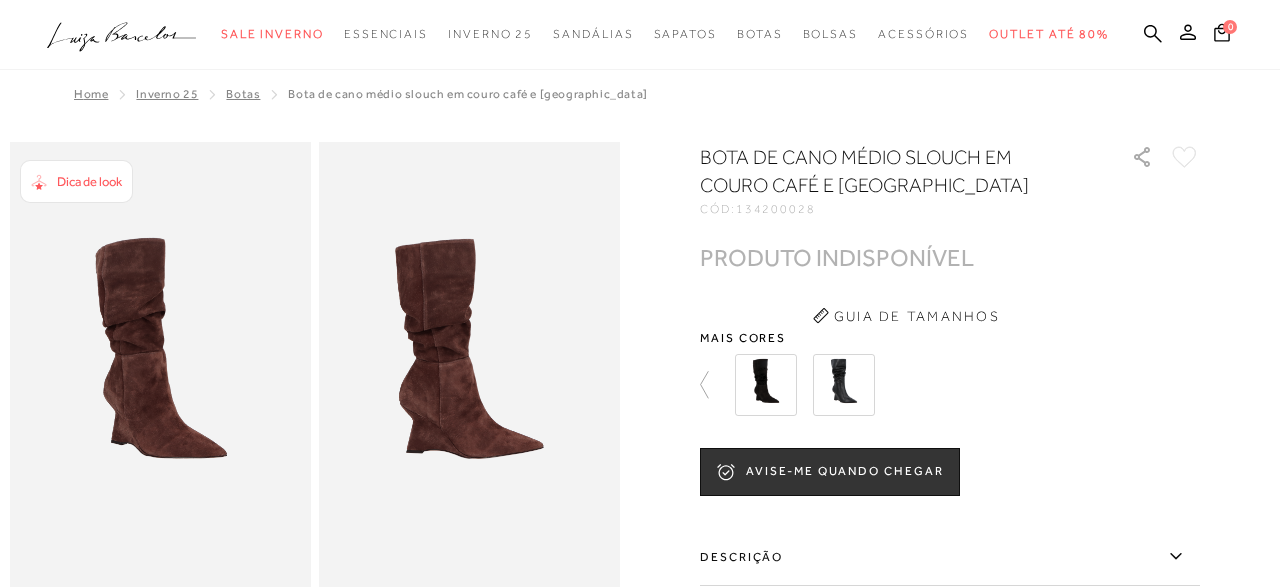 click 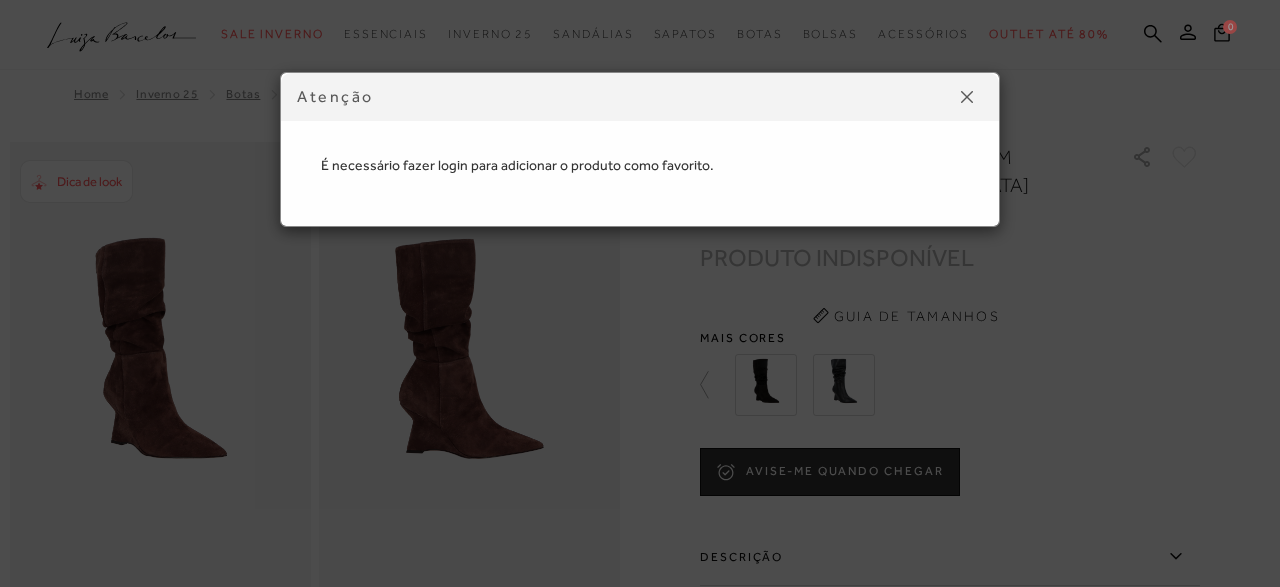 click on "Atenção
É necessário fazer login para adicionar o produto como favorito." at bounding box center [640, 293] 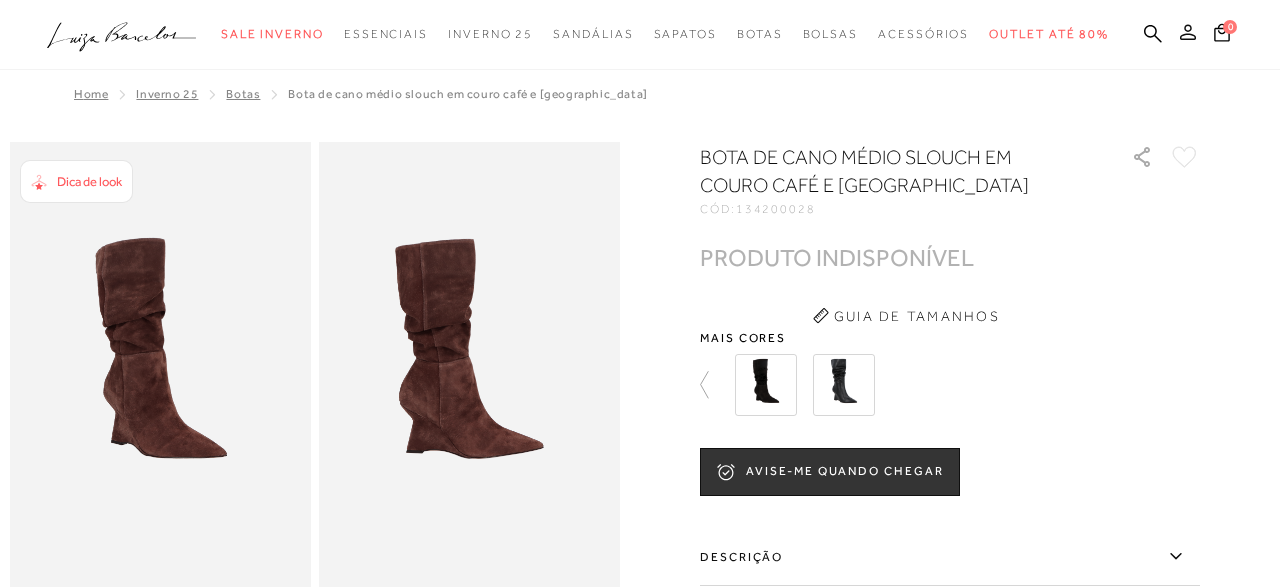 click 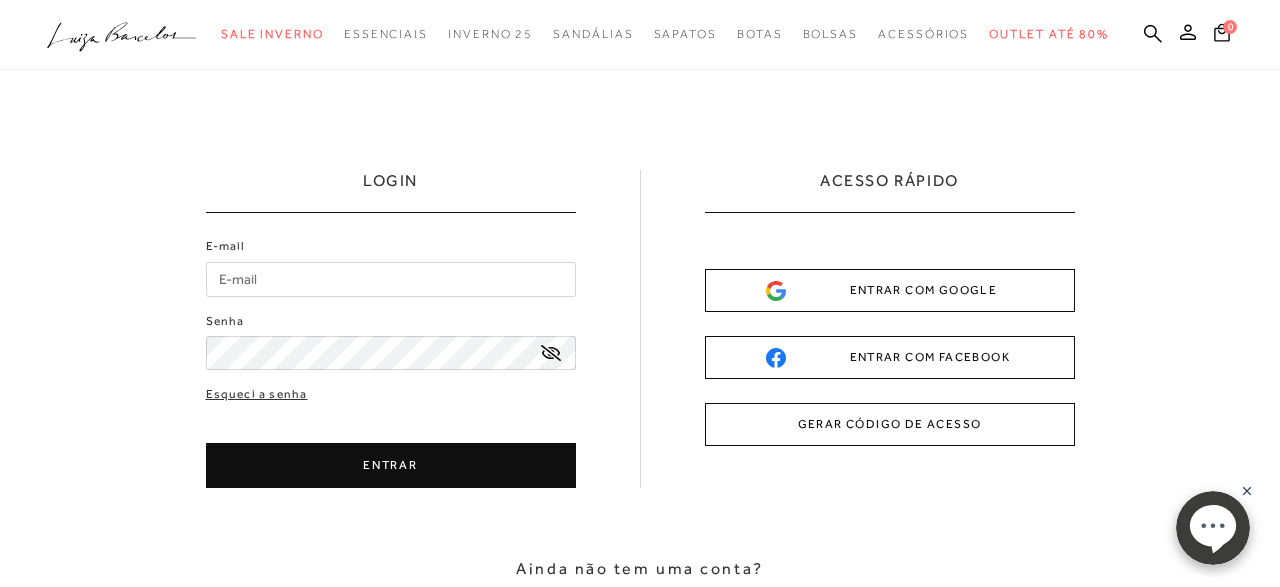 scroll, scrollTop: 0, scrollLeft: 0, axis: both 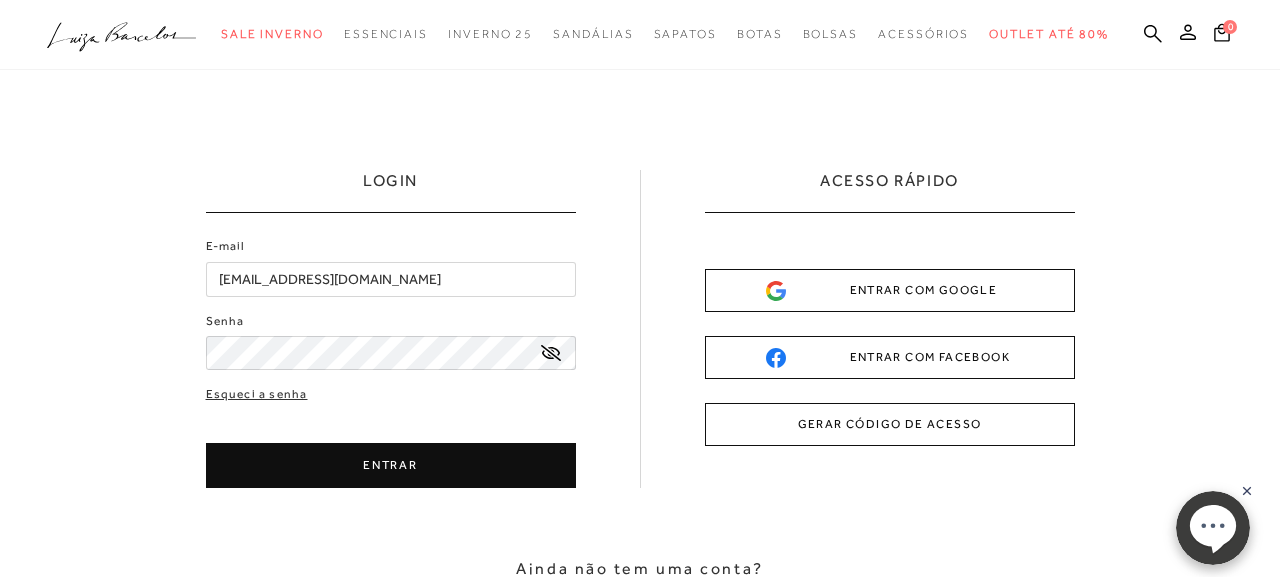 type on "[EMAIL_ADDRESS][DOMAIN_NAME]" 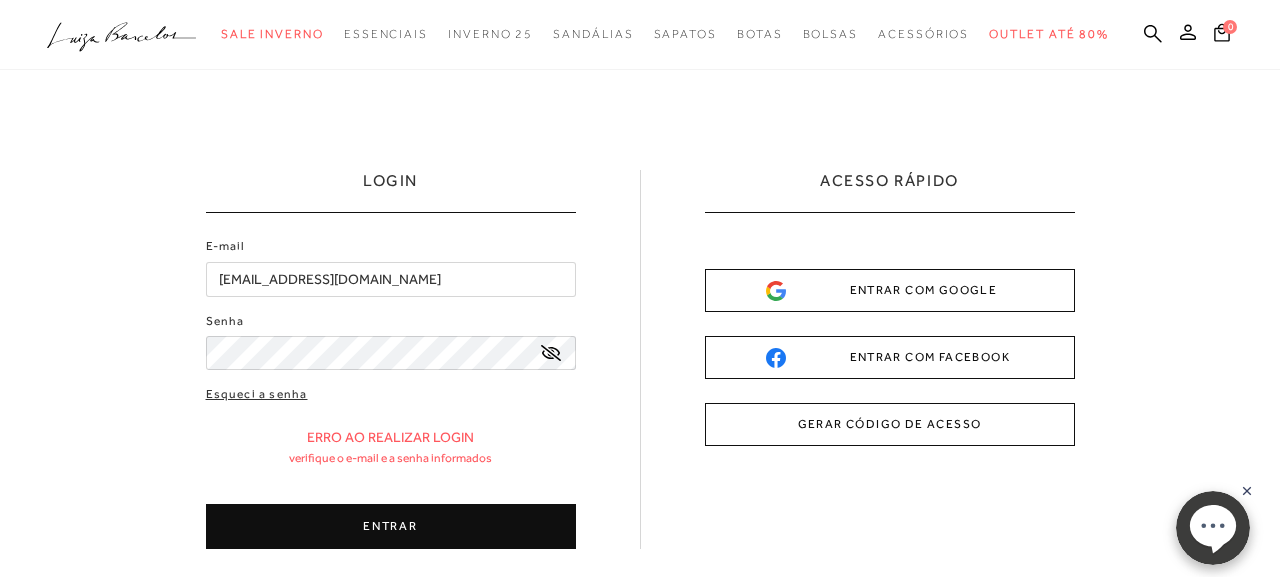 click on "ENTRAR" at bounding box center [391, 526] 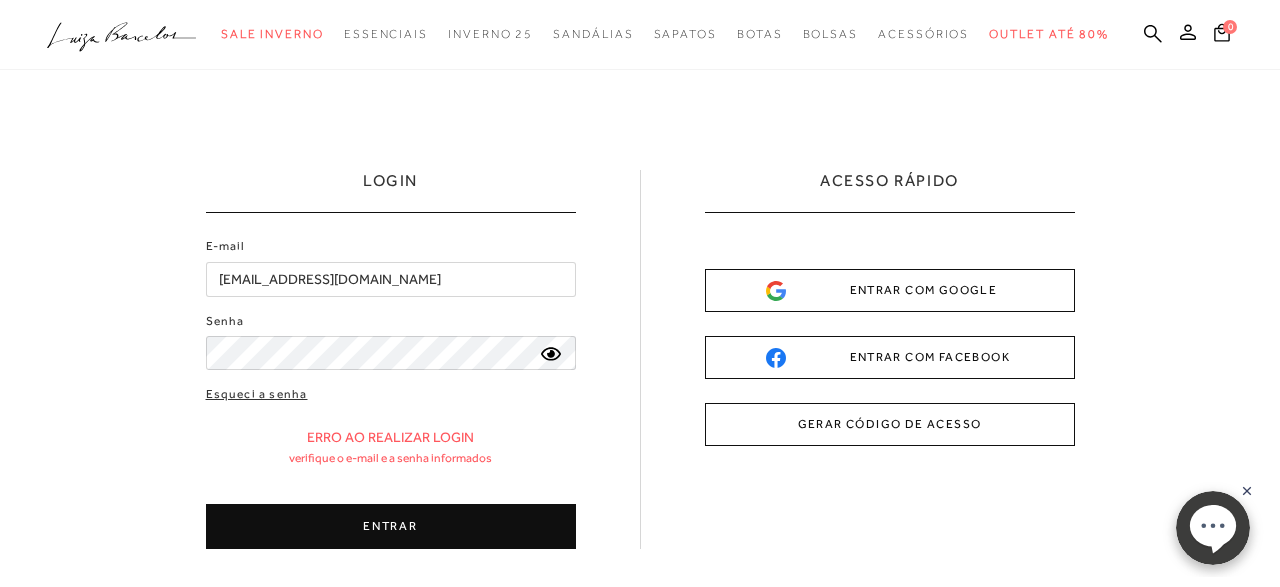 click on "Senha" at bounding box center (391, 341) 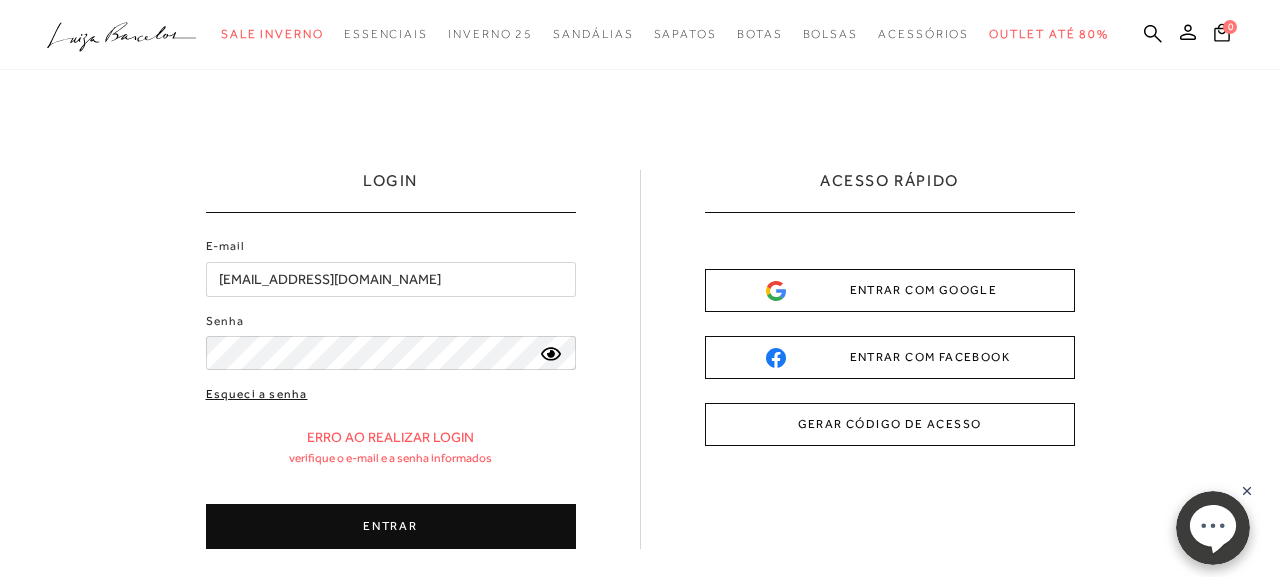click on "Esqueci a senha" at bounding box center [257, 394] 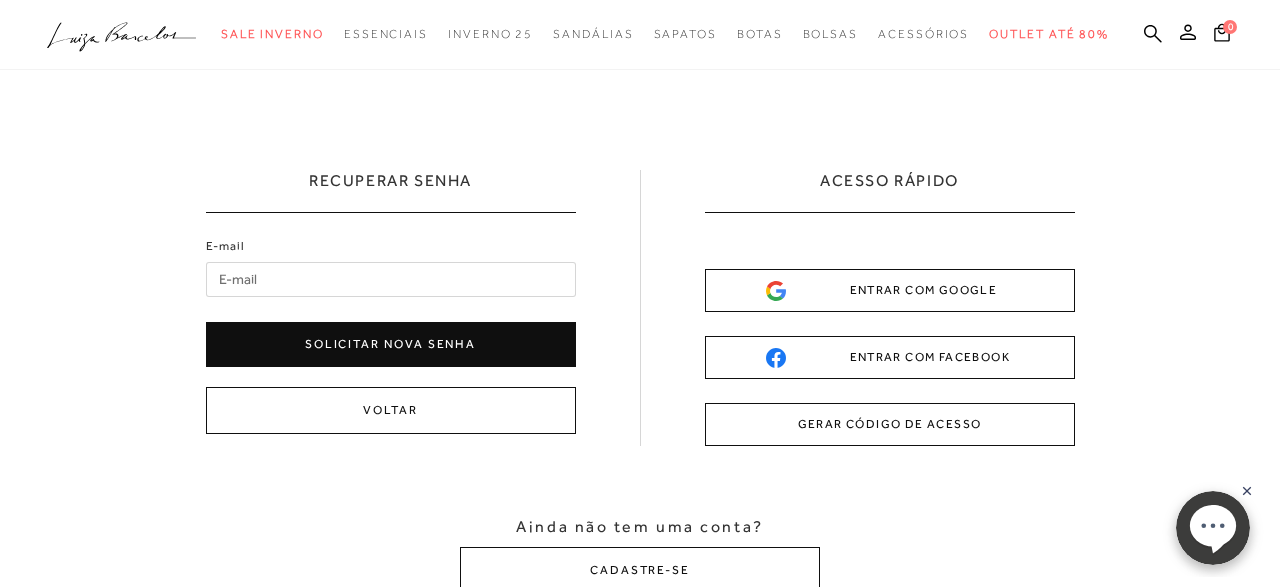 click on "E-mail" at bounding box center [391, 279] 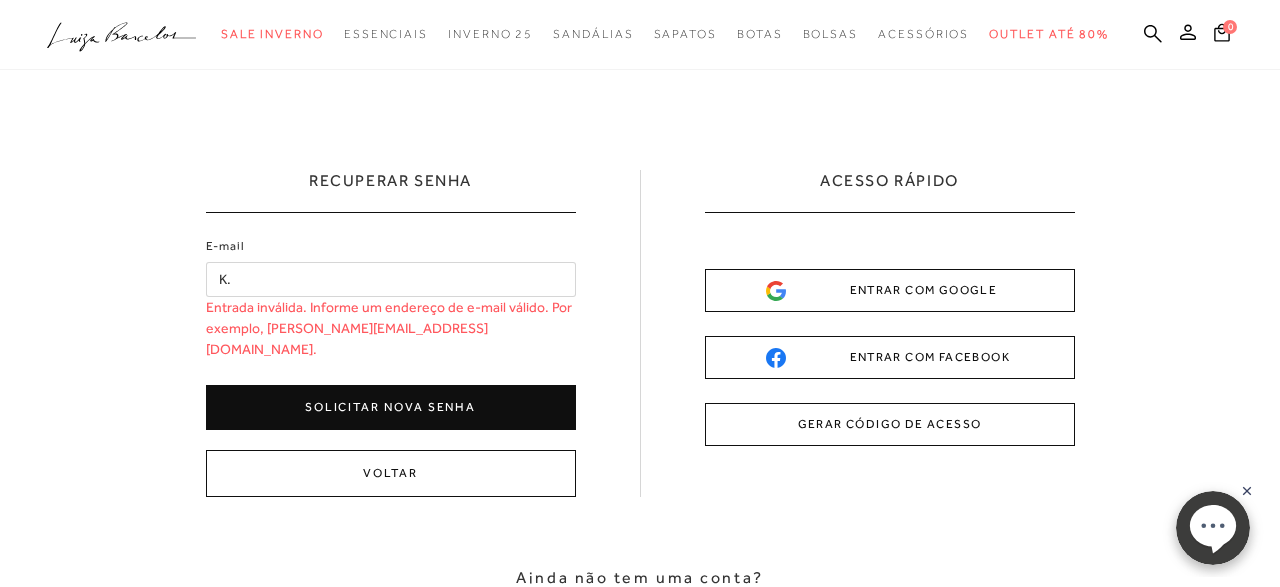 type on "K" 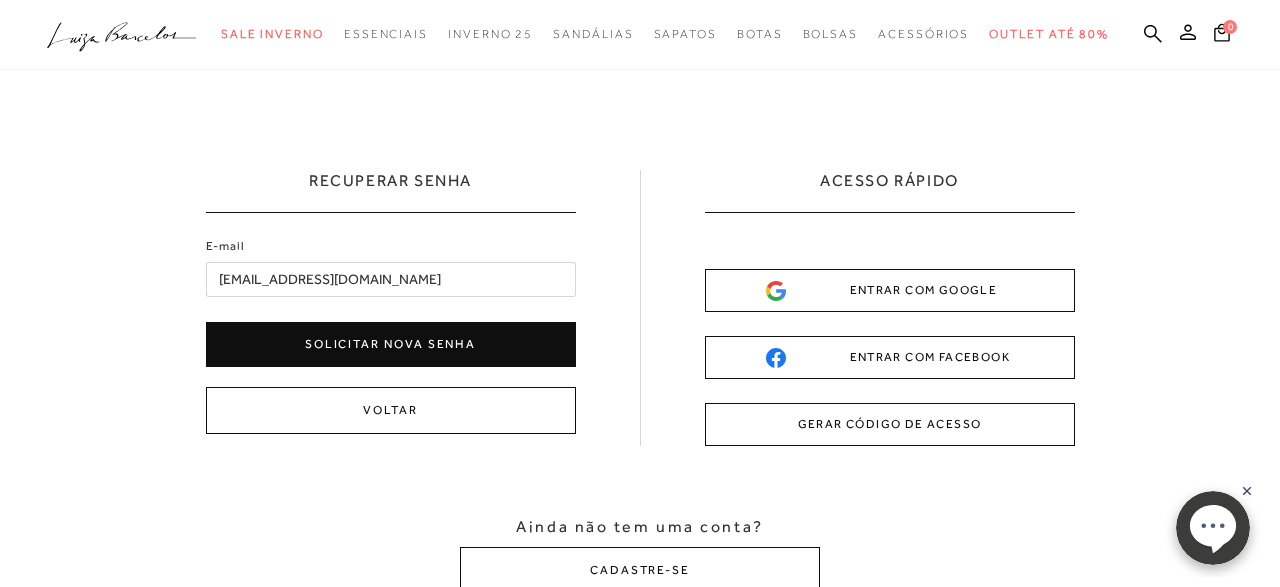 type on "[EMAIL_ADDRESS][DOMAIN_NAME]" 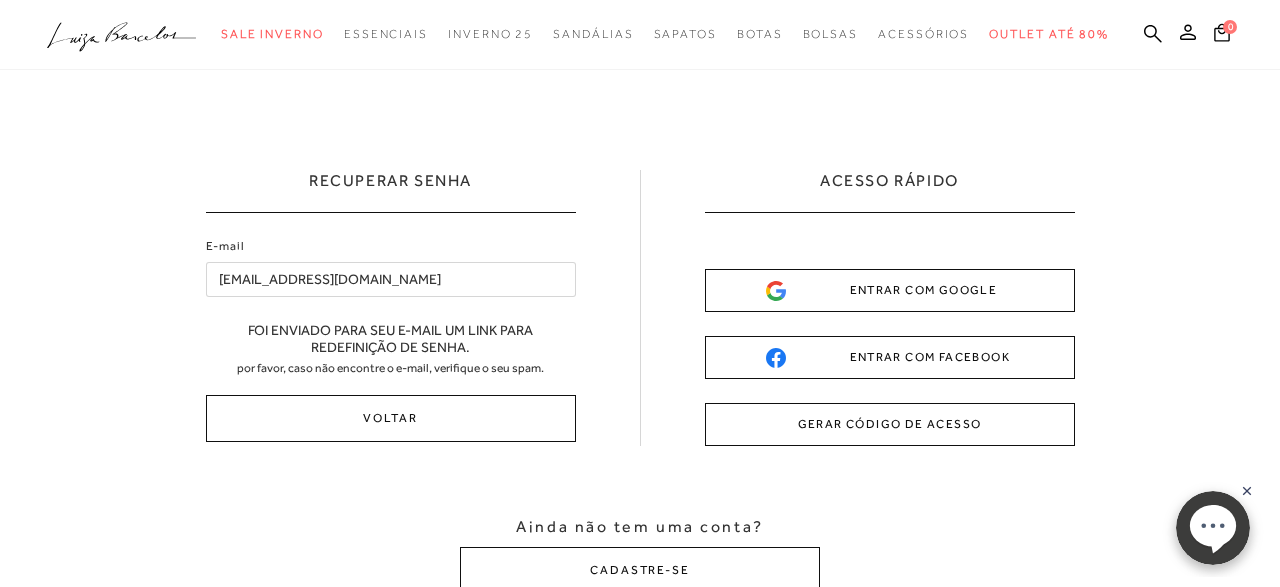 click on "ENTRAR COM FACEBOOK" at bounding box center (890, 357) 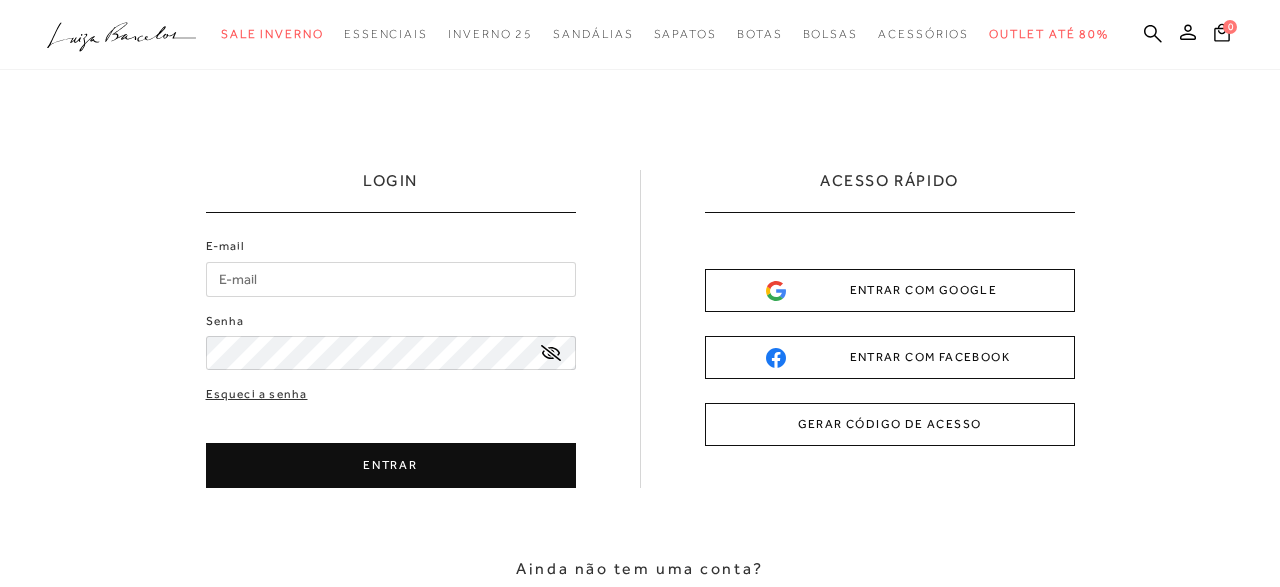 scroll, scrollTop: 0, scrollLeft: 0, axis: both 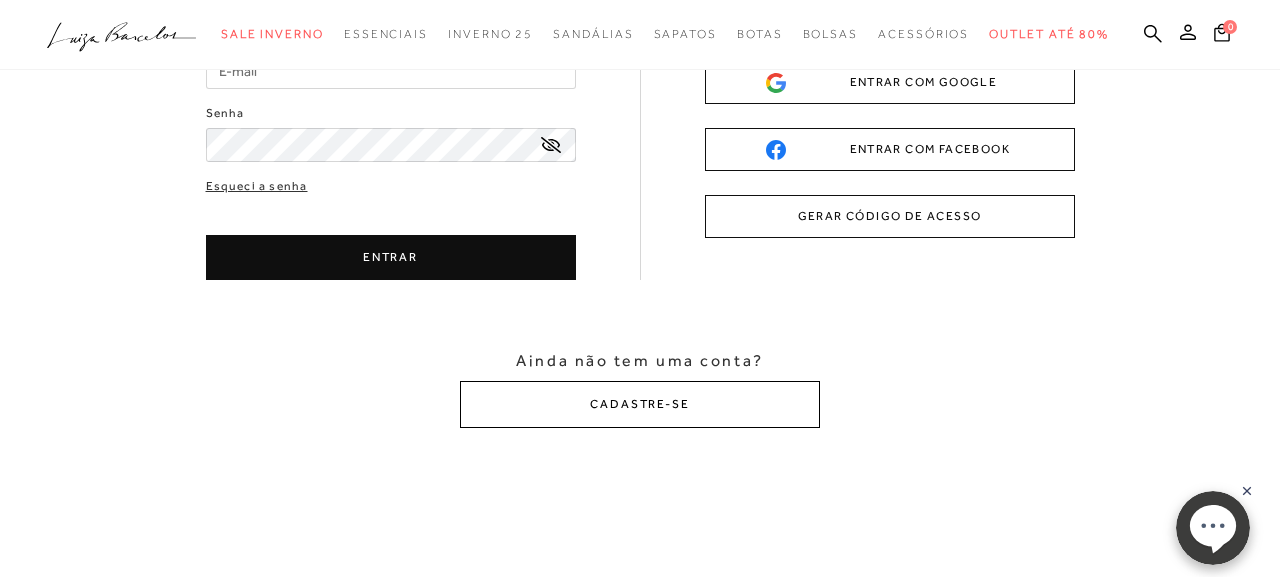 click on "CADASTRE-SE" at bounding box center (640, 404) 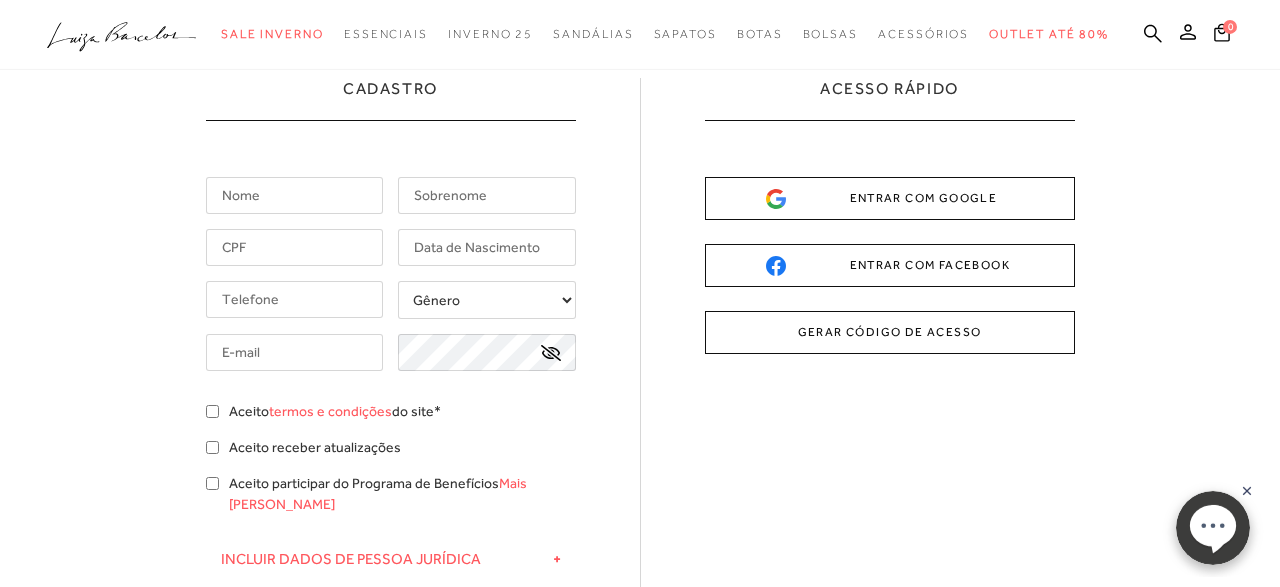 scroll, scrollTop: 0, scrollLeft: 0, axis: both 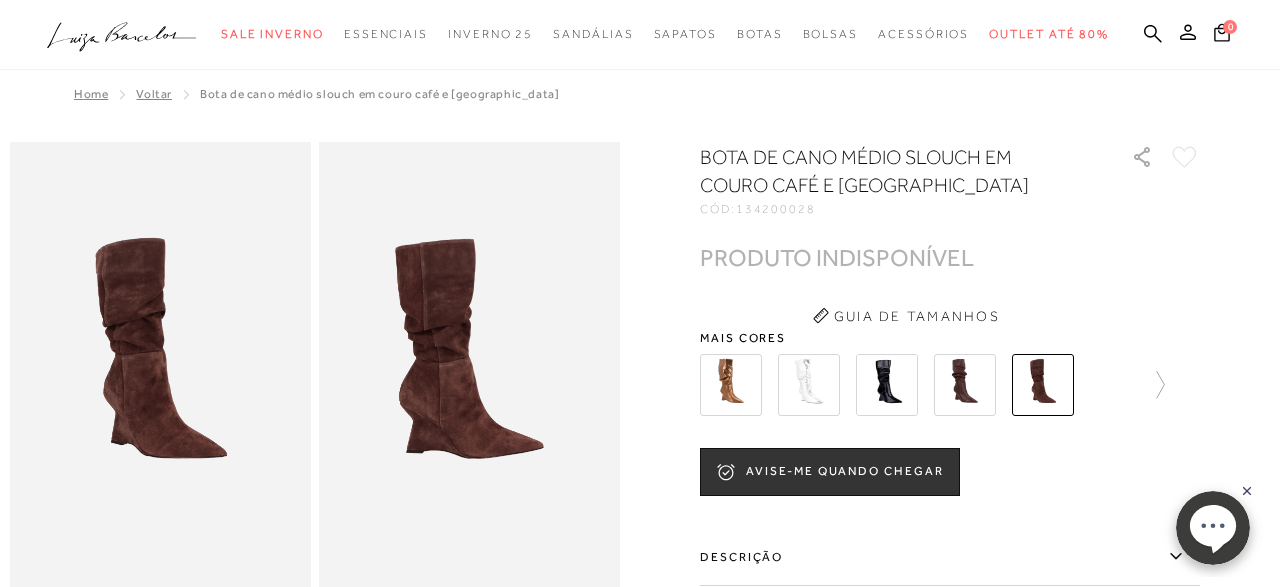 click at bounding box center [965, 385] 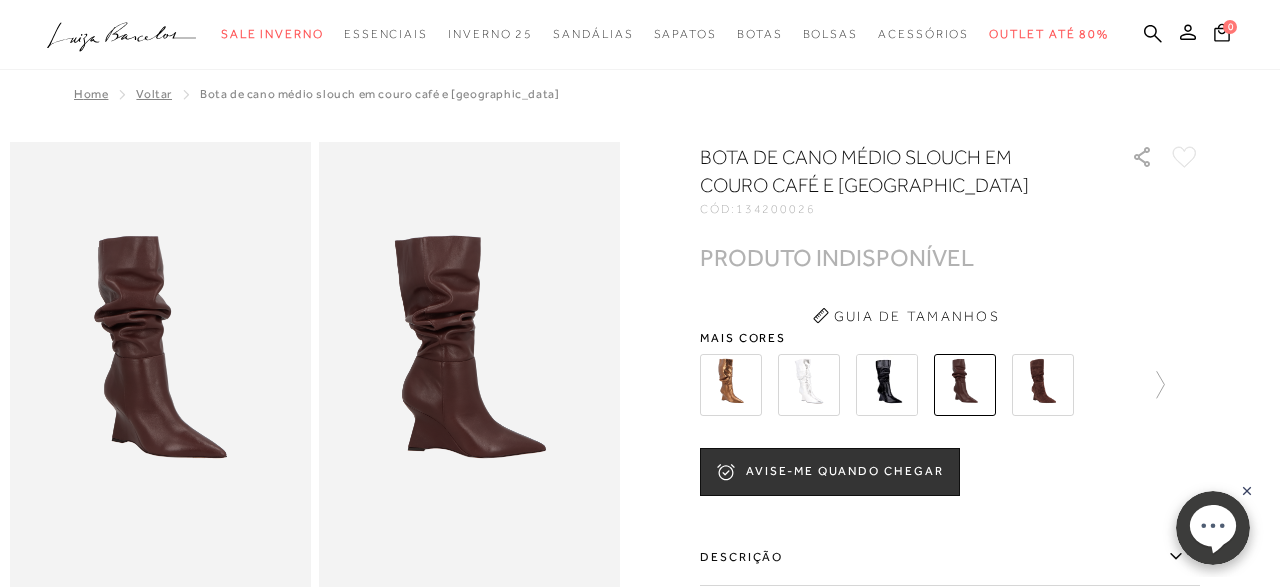 click at bounding box center [1043, 385] 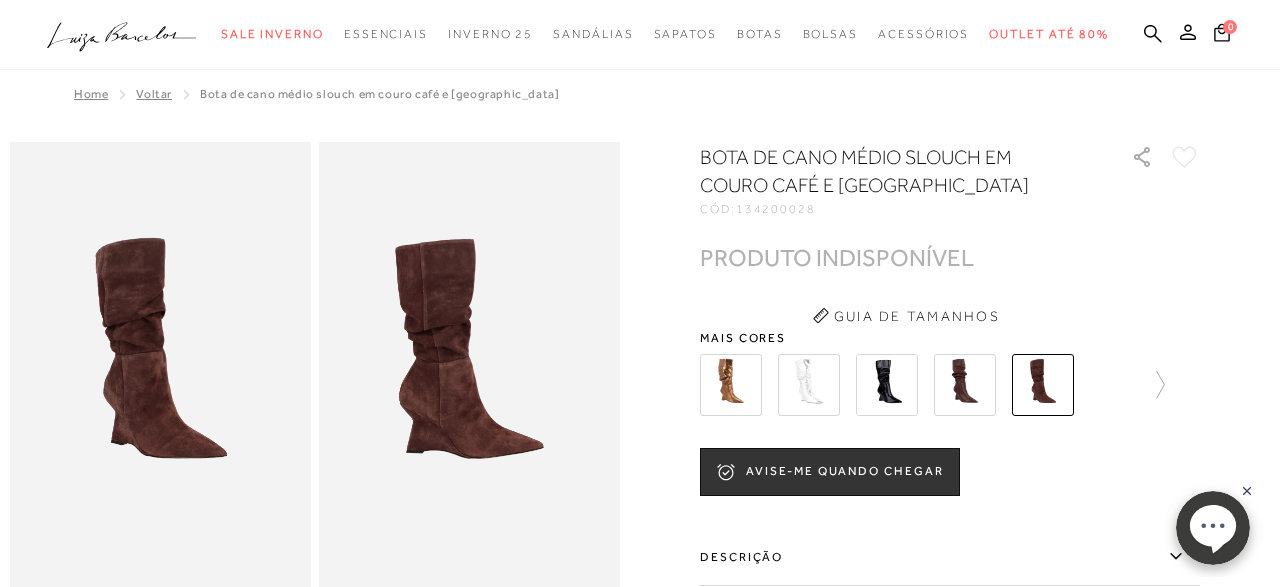 click 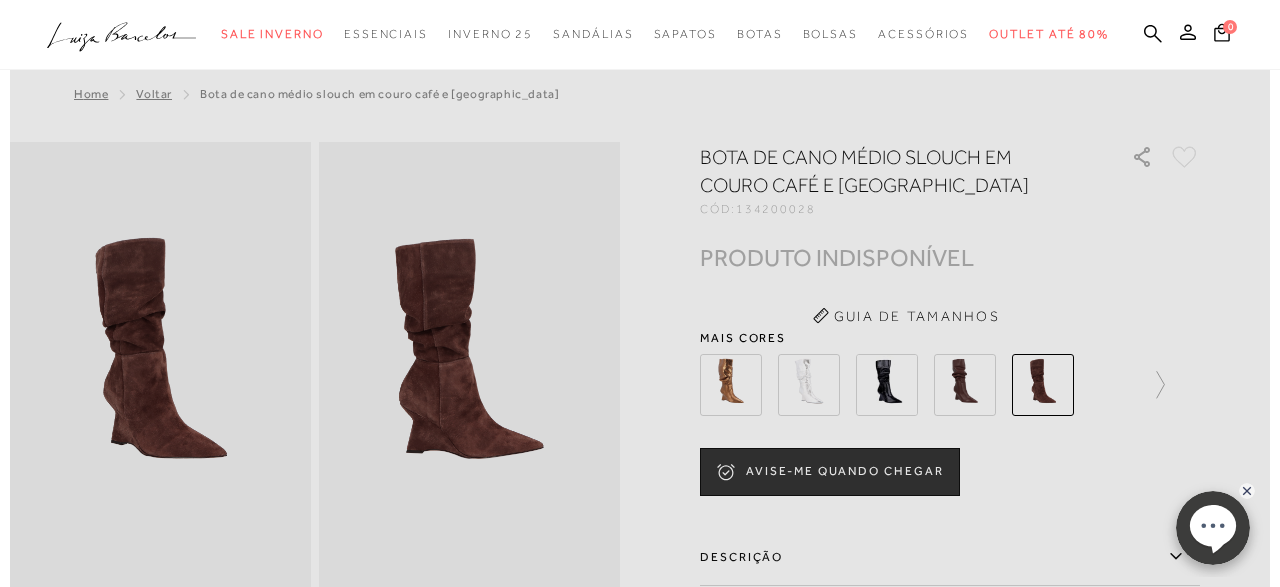 click on "Compartilhar
Copiar link
WhatsApp
Olha só esse produto que acabei de encontrar na Luiza Barceloshttps://www.luizabarcelos.com.br/produto/bota-de-cano-m%C3%A9dio-slouch-em-couro-caf%C3%A9-e-salto-alto-anabela/134200028" at bounding box center (640, 981) 